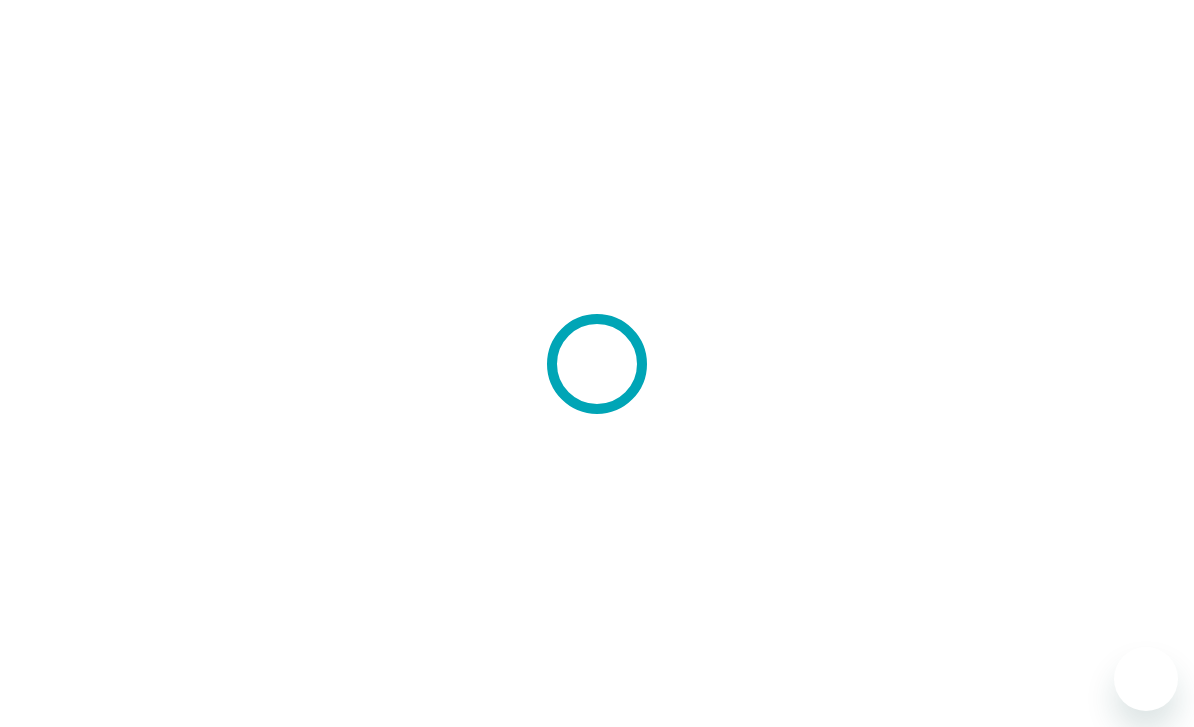 scroll, scrollTop: 0, scrollLeft: 0, axis: both 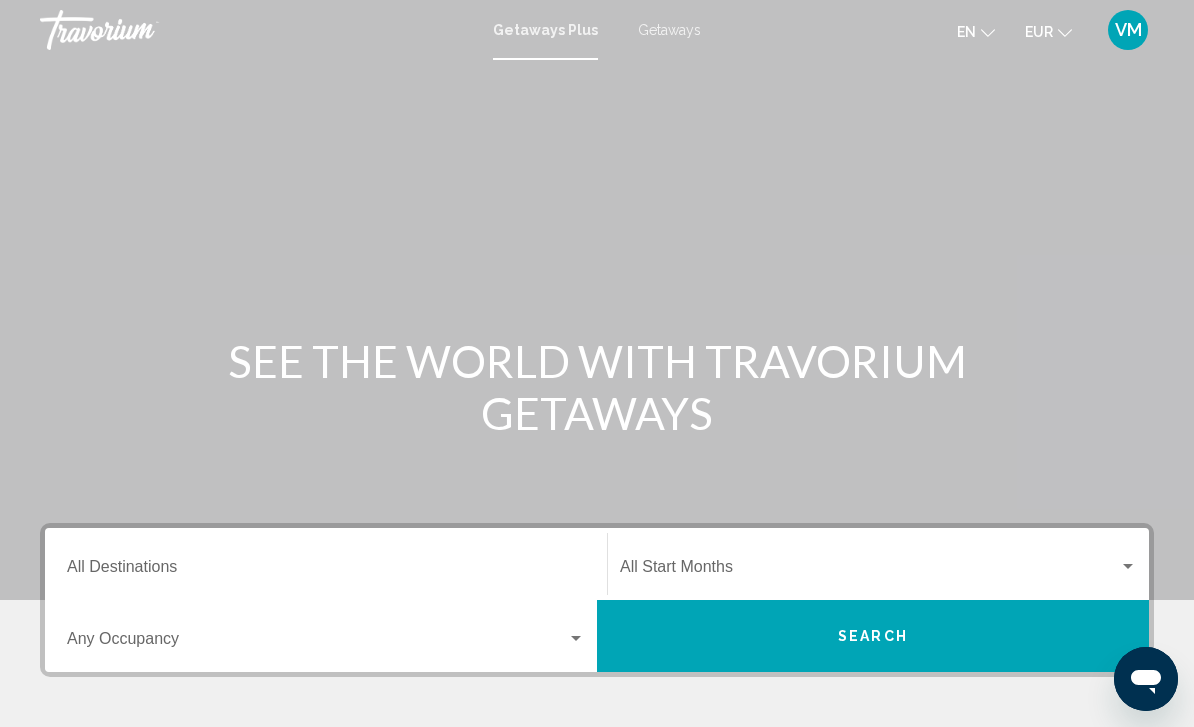 click on "Getaways" at bounding box center (669, 30) 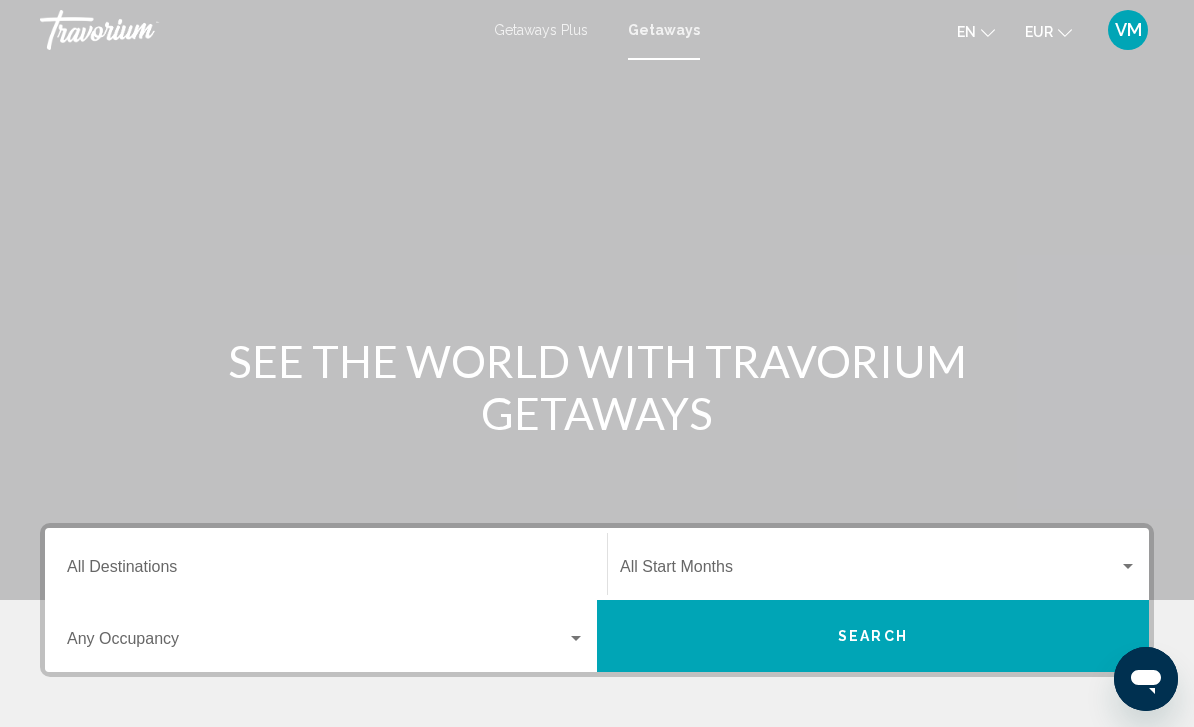 click on "Destination All Destinations" at bounding box center [326, 571] 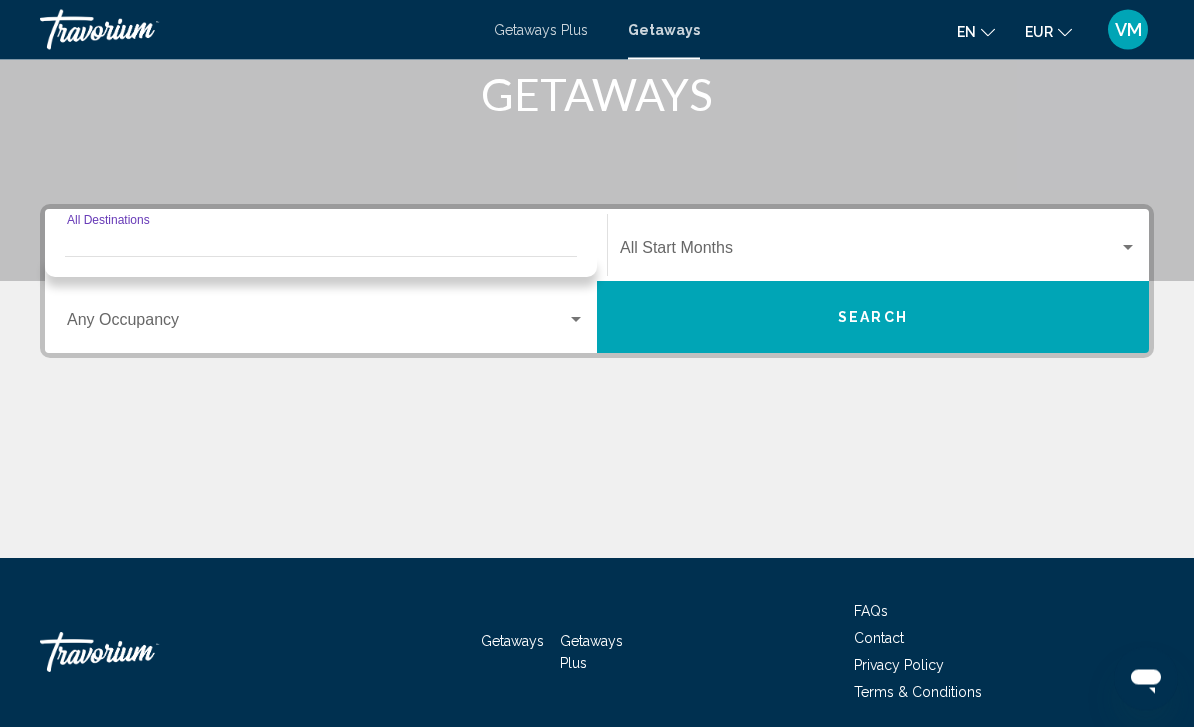 scroll, scrollTop: 395, scrollLeft: 0, axis: vertical 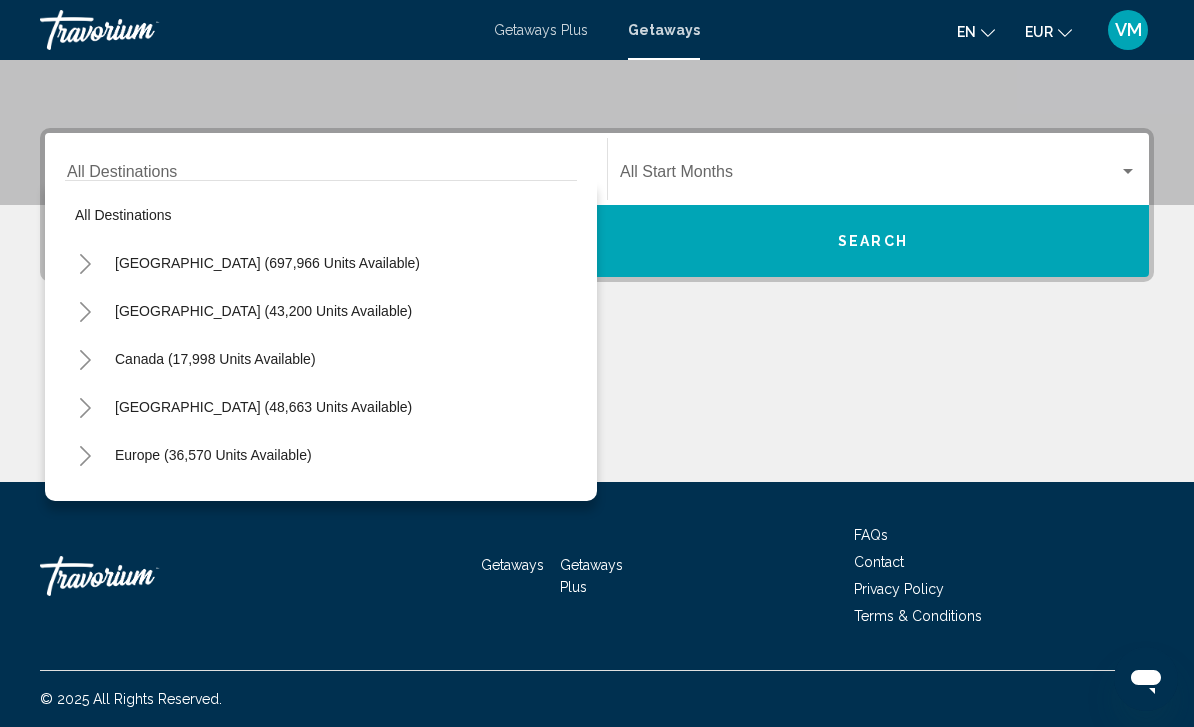 click 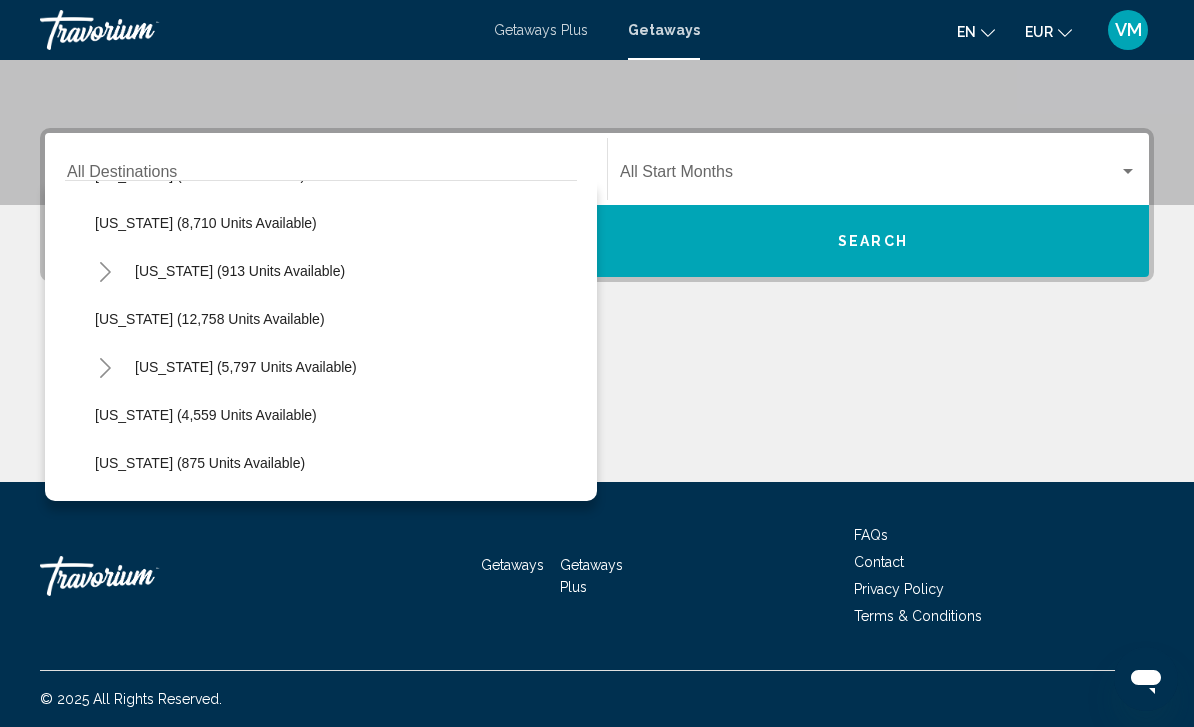 scroll, scrollTop: 756, scrollLeft: 0, axis: vertical 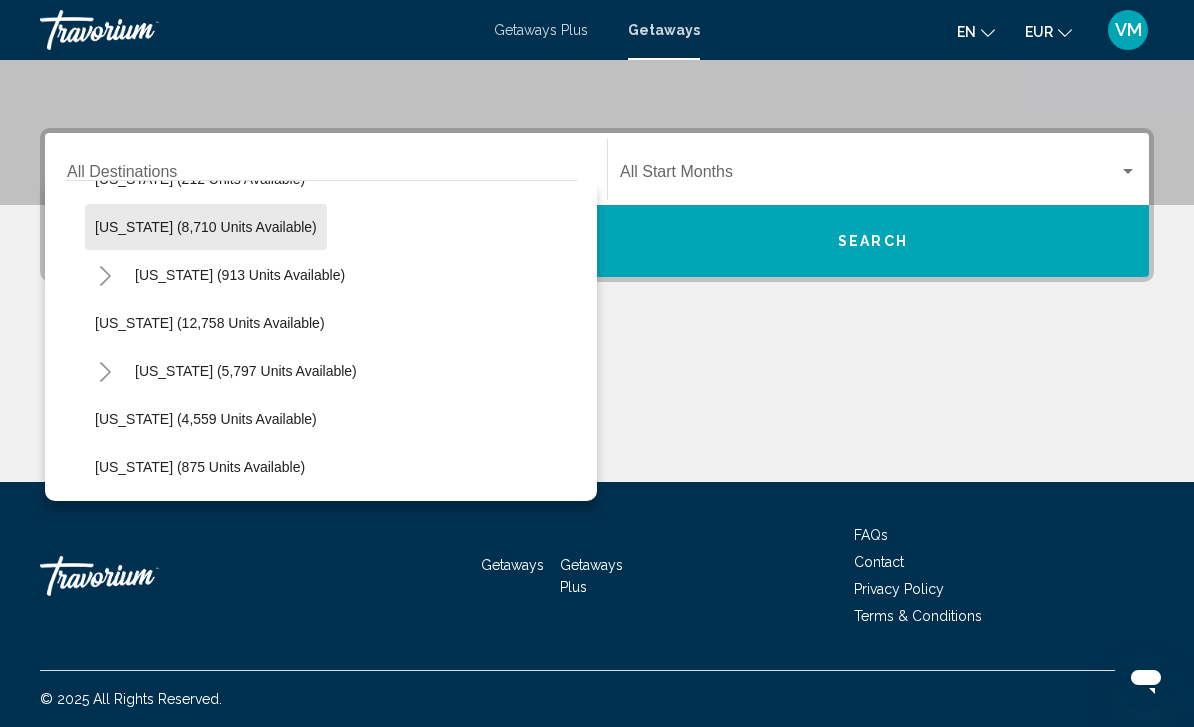 click on "[US_STATE] (8,710 units available)" 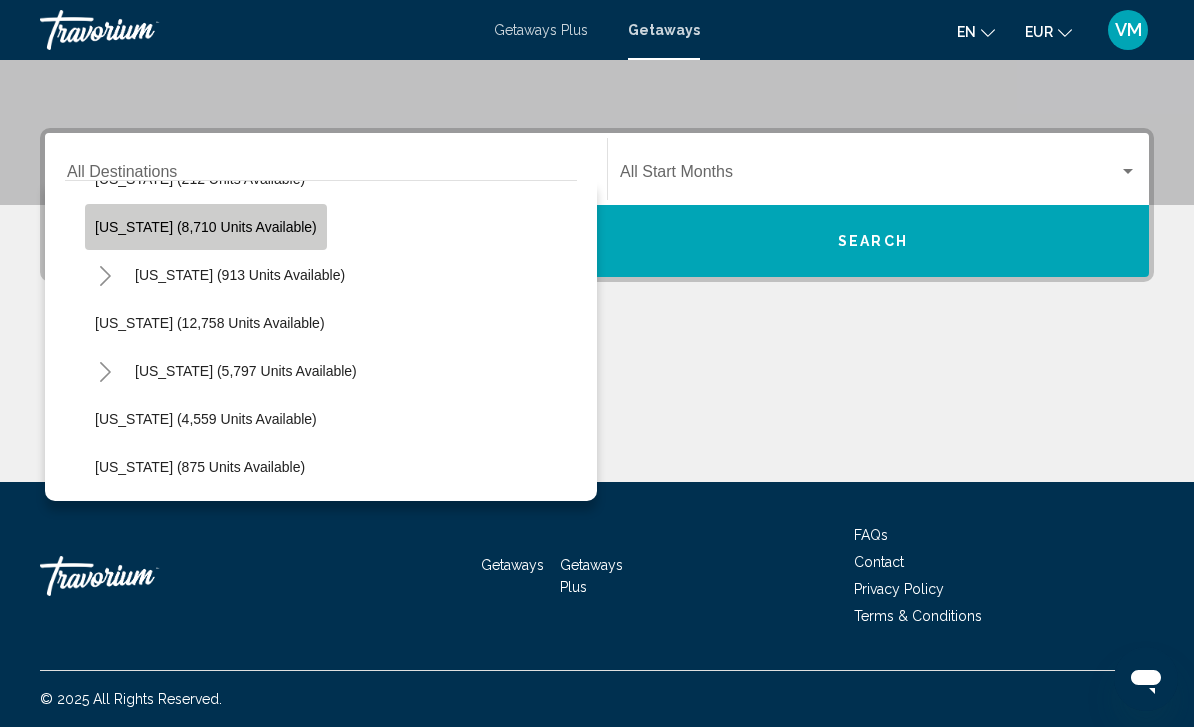 type on "**********" 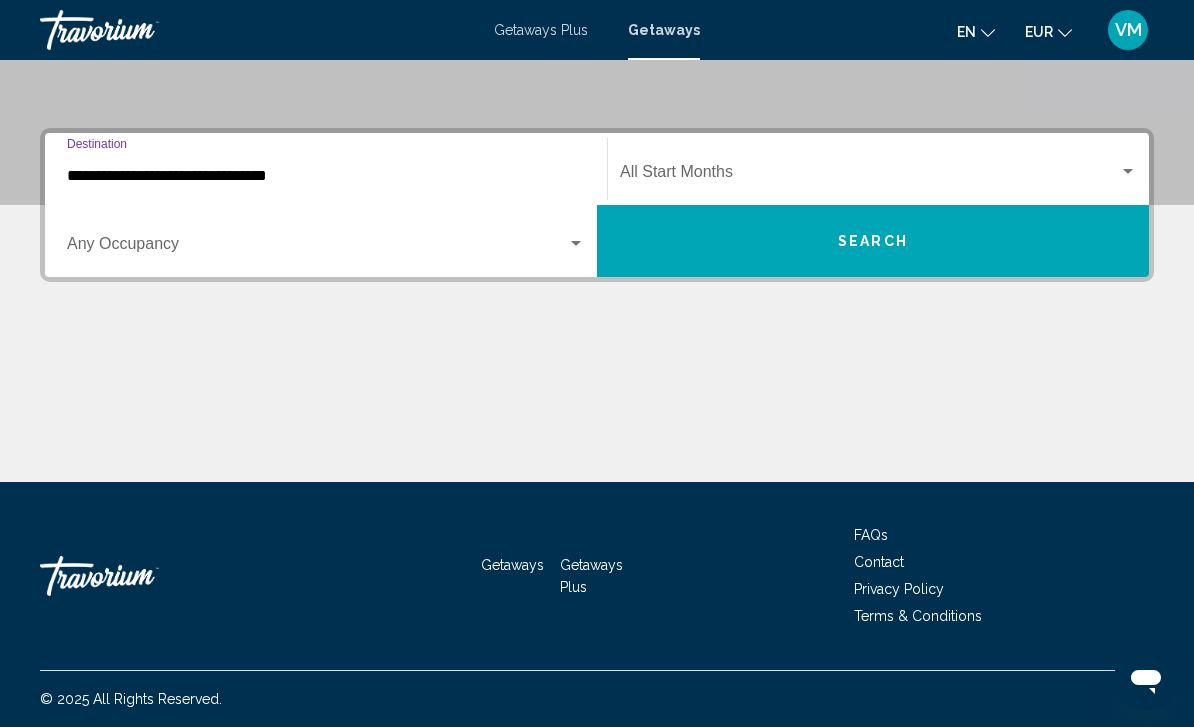 click at bounding box center [869, 176] 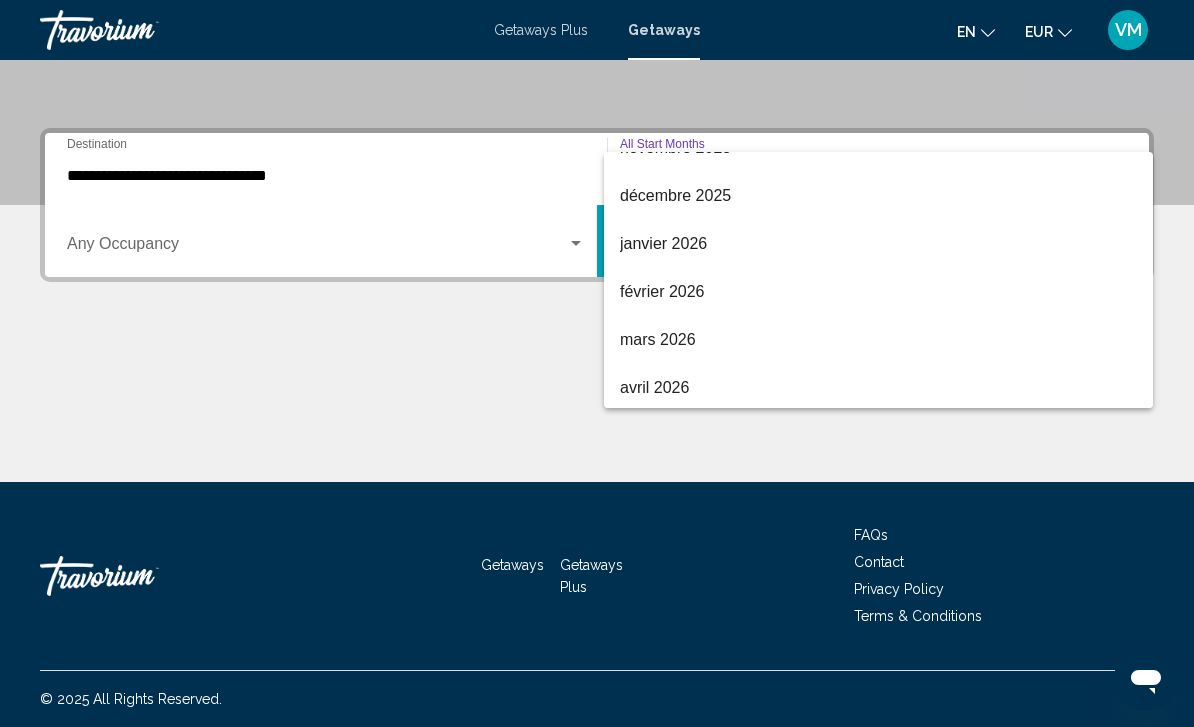 scroll, scrollTop: 266, scrollLeft: 0, axis: vertical 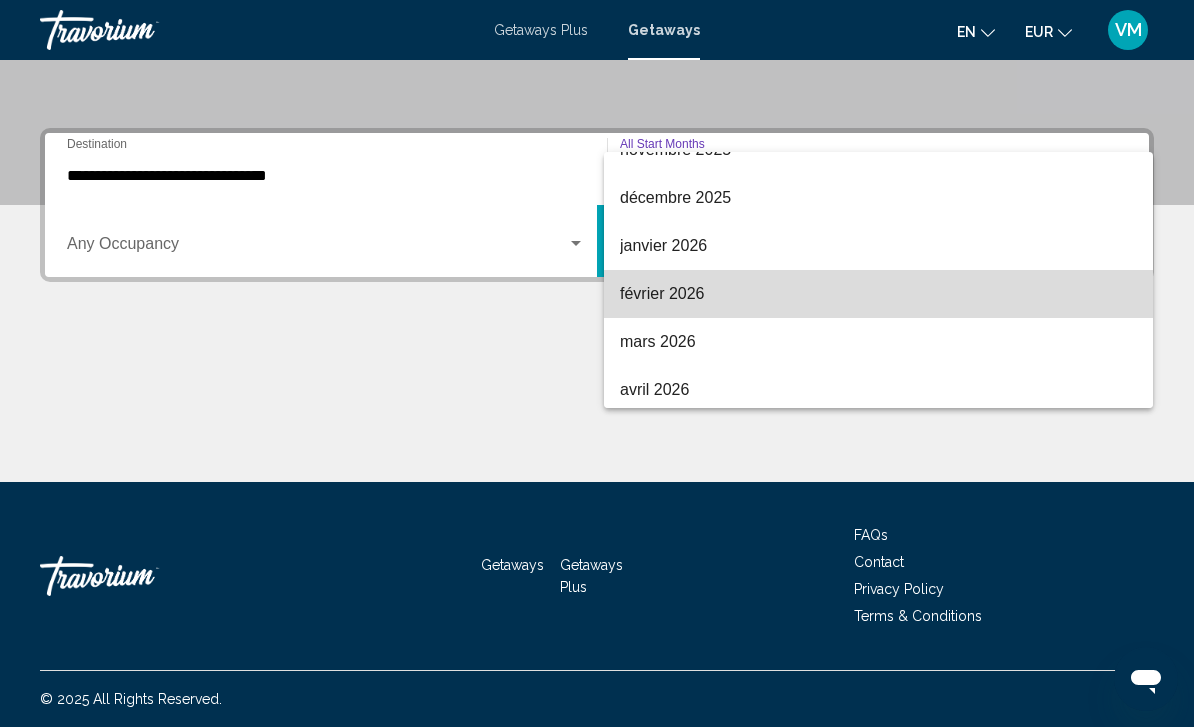 click on "février 2026" at bounding box center [878, 294] 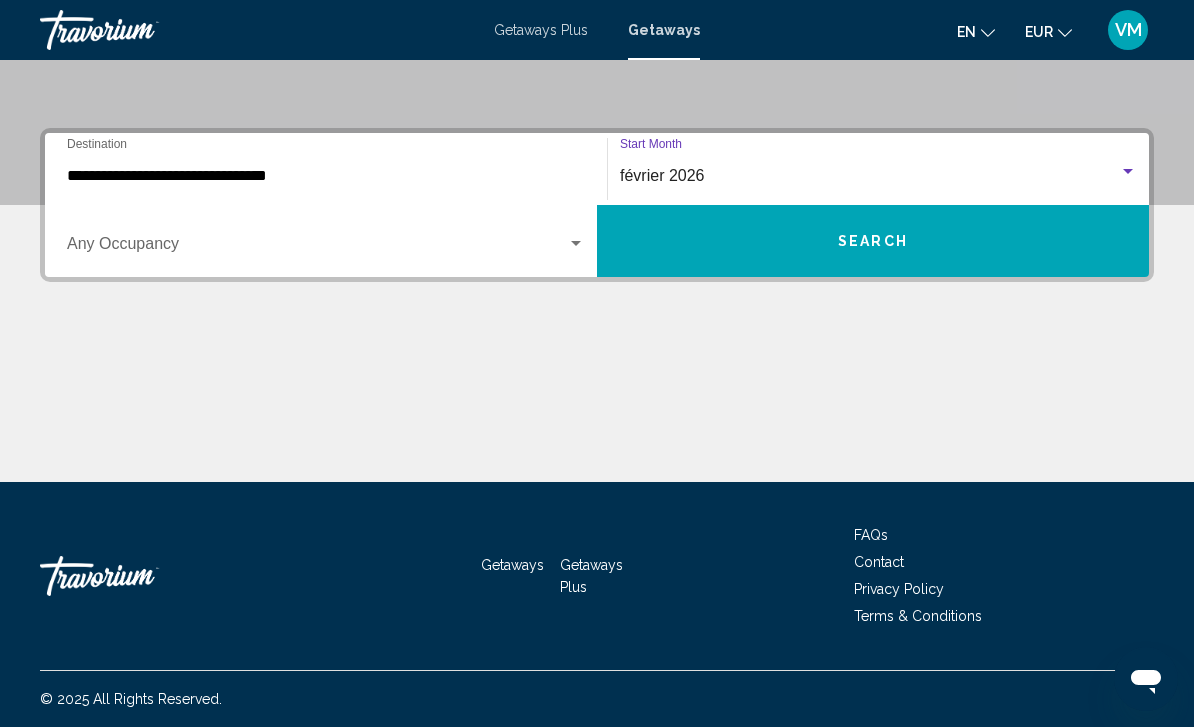 click on "Search" at bounding box center (873, 241) 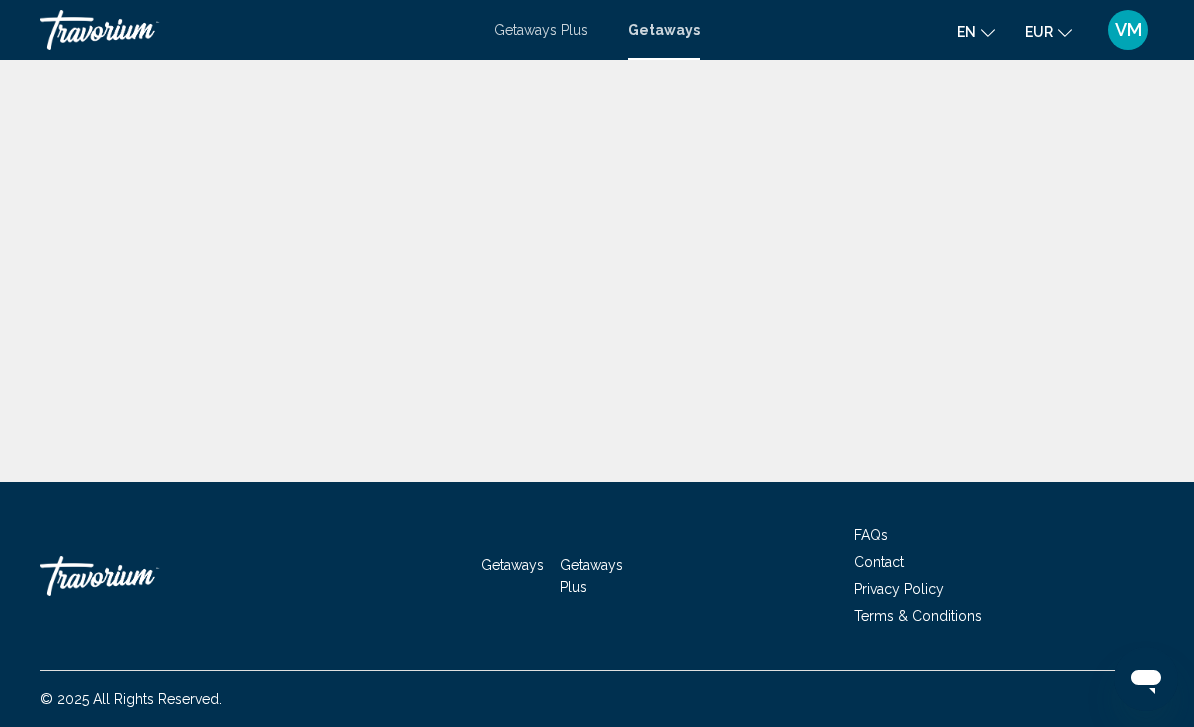 scroll, scrollTop: 0, scrollLeft: 0, axis: both 